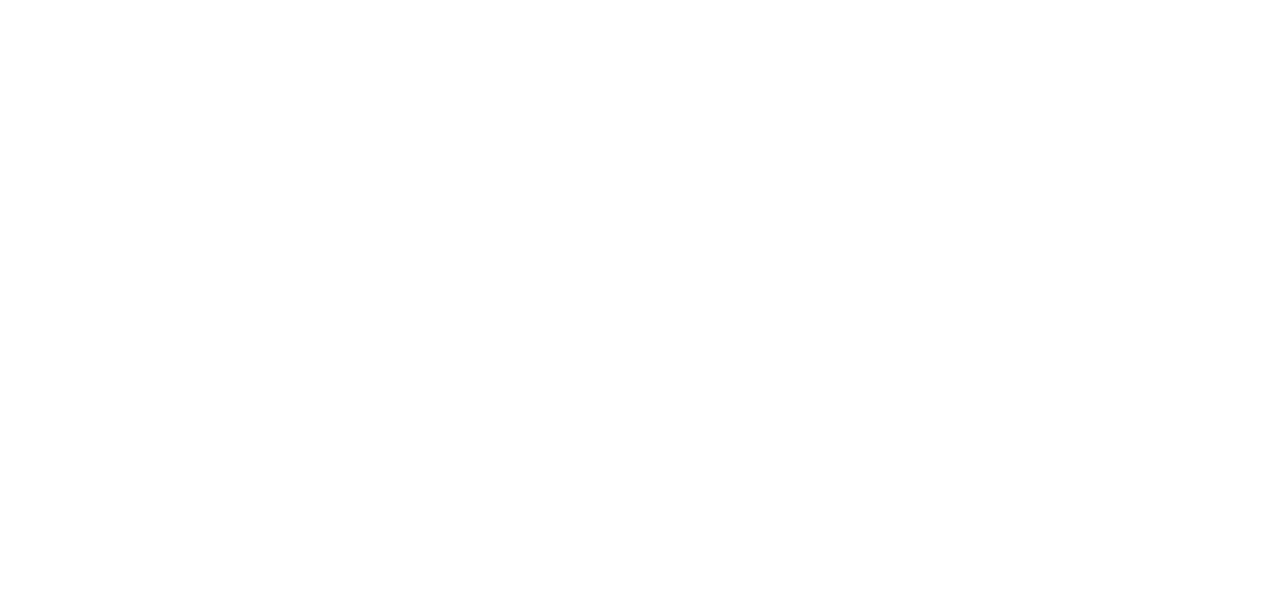 scroll, scrollTop: 0, scrollLeft: 0, axis: both 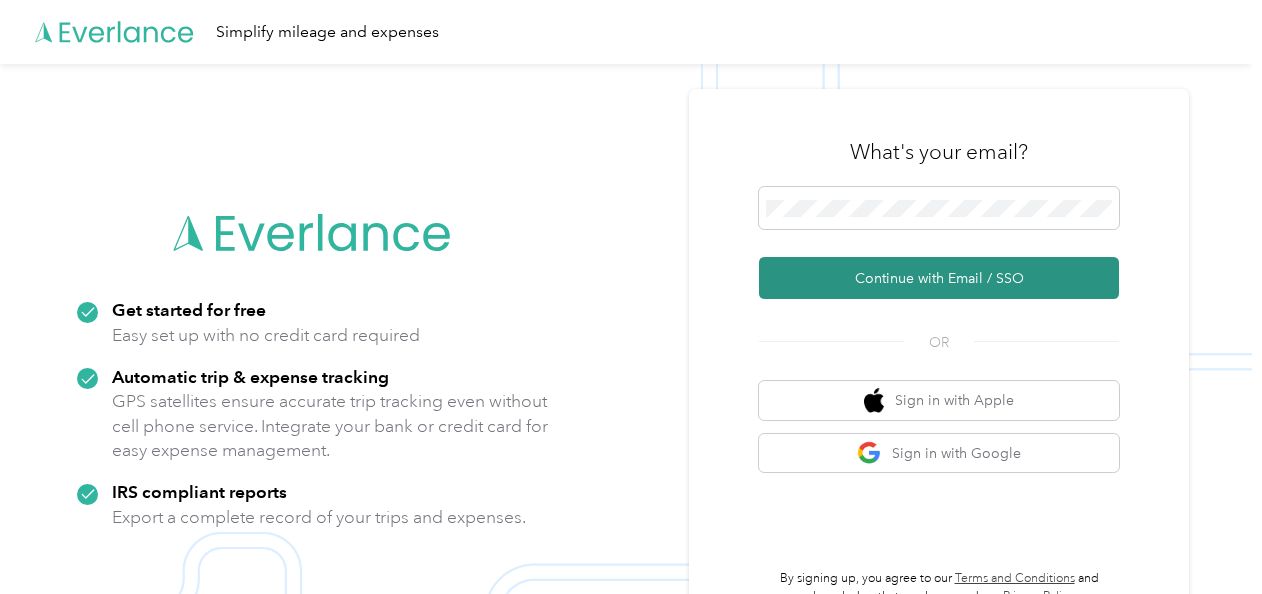 click on "Continue with Email / SSO" at bounding box center (939, 278) 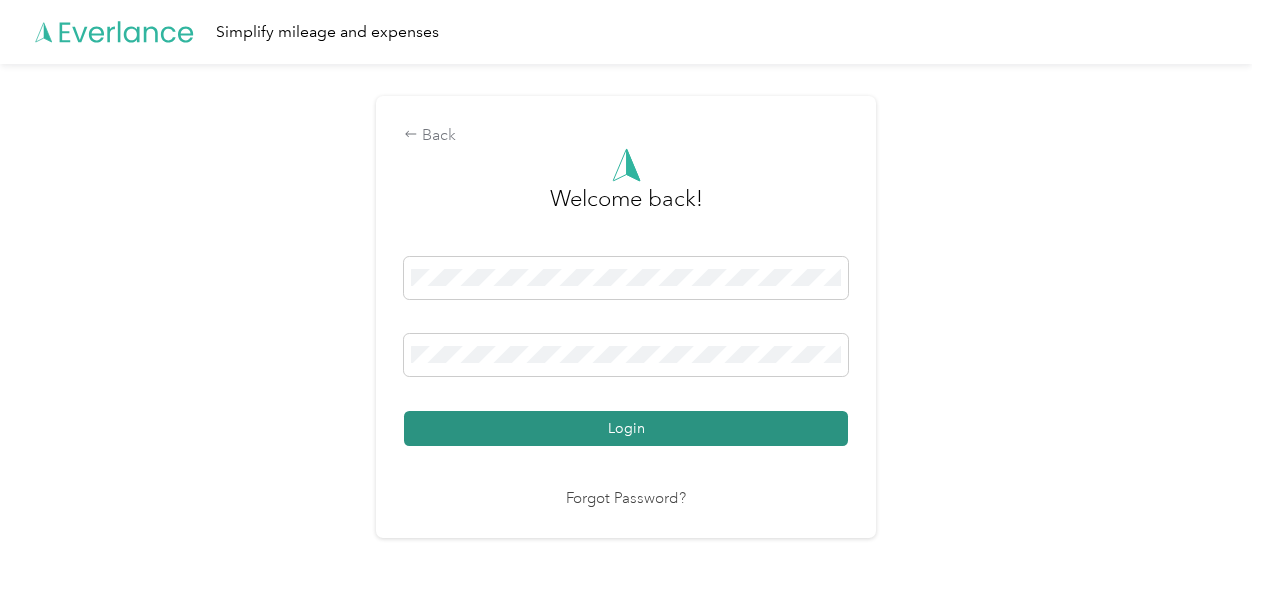 click on "Login" at bounding box center [626, 428] 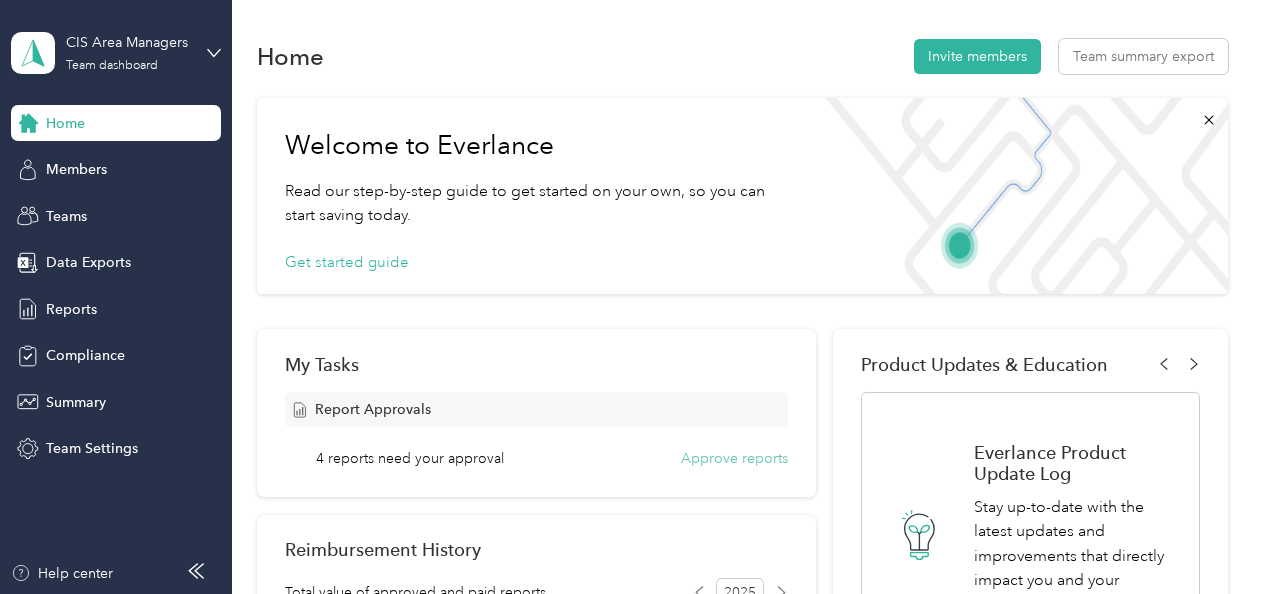 click on "Approve reports" at bounding box center (734, 458) 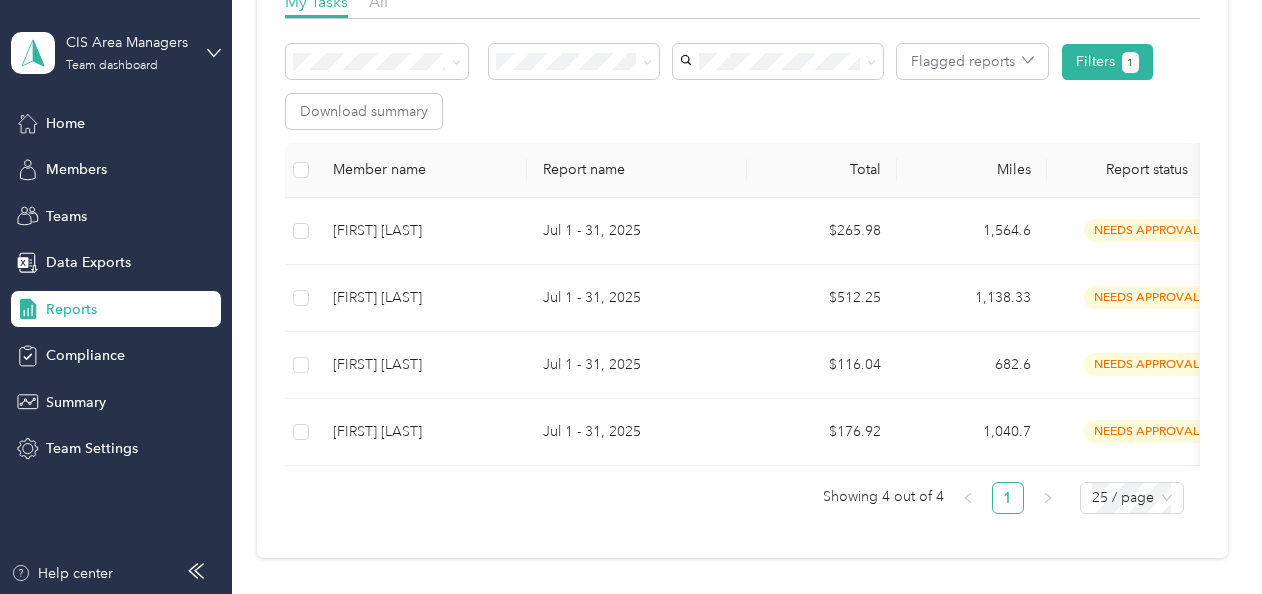 scroll, scrollTop: 331, scrollLeft: 0, axis: vertical 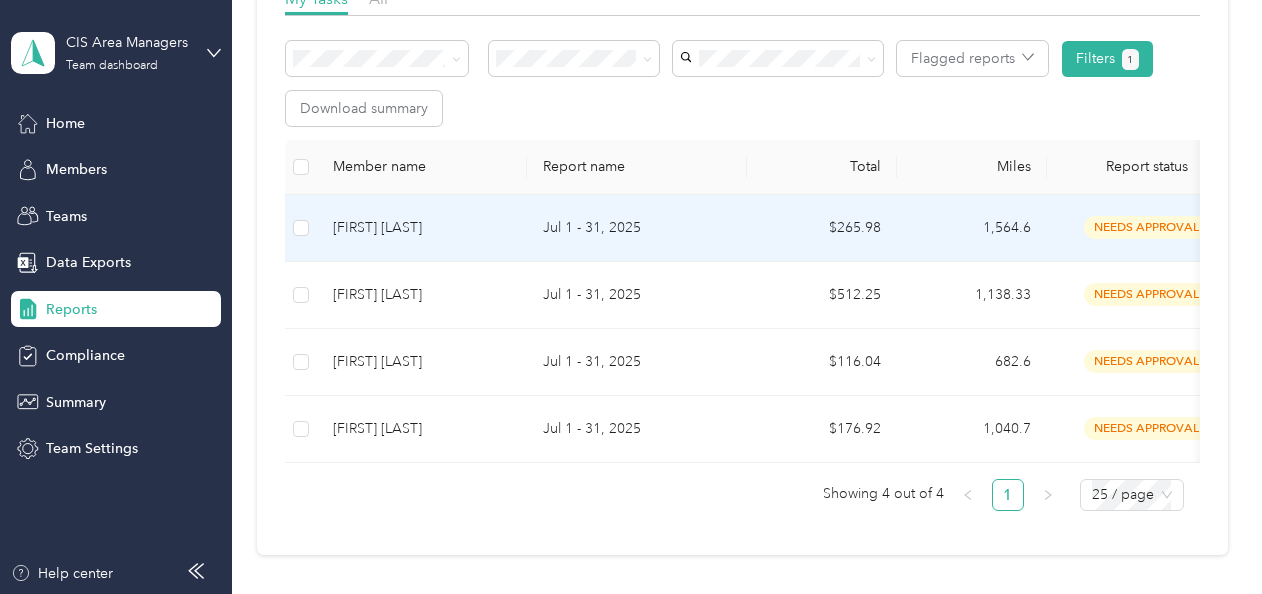click on "Jul 1 - 31, 2025" at bounding box center [637, 228] 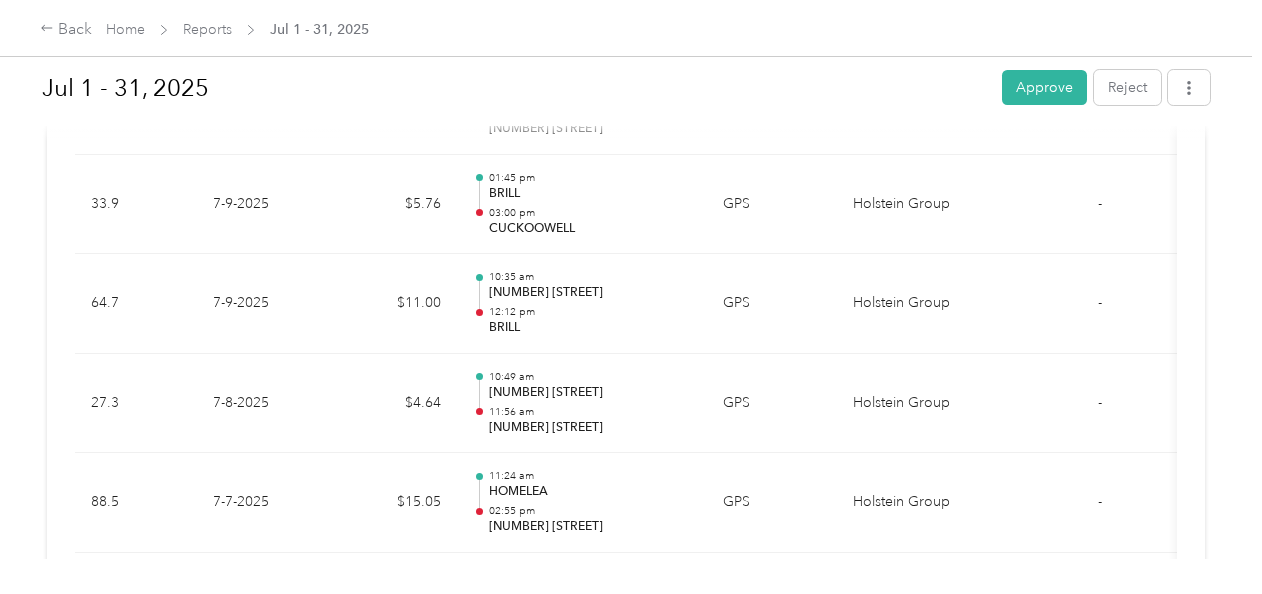scroll, scrollTop: 3528, scrollLeft: 0, axis: vertical 